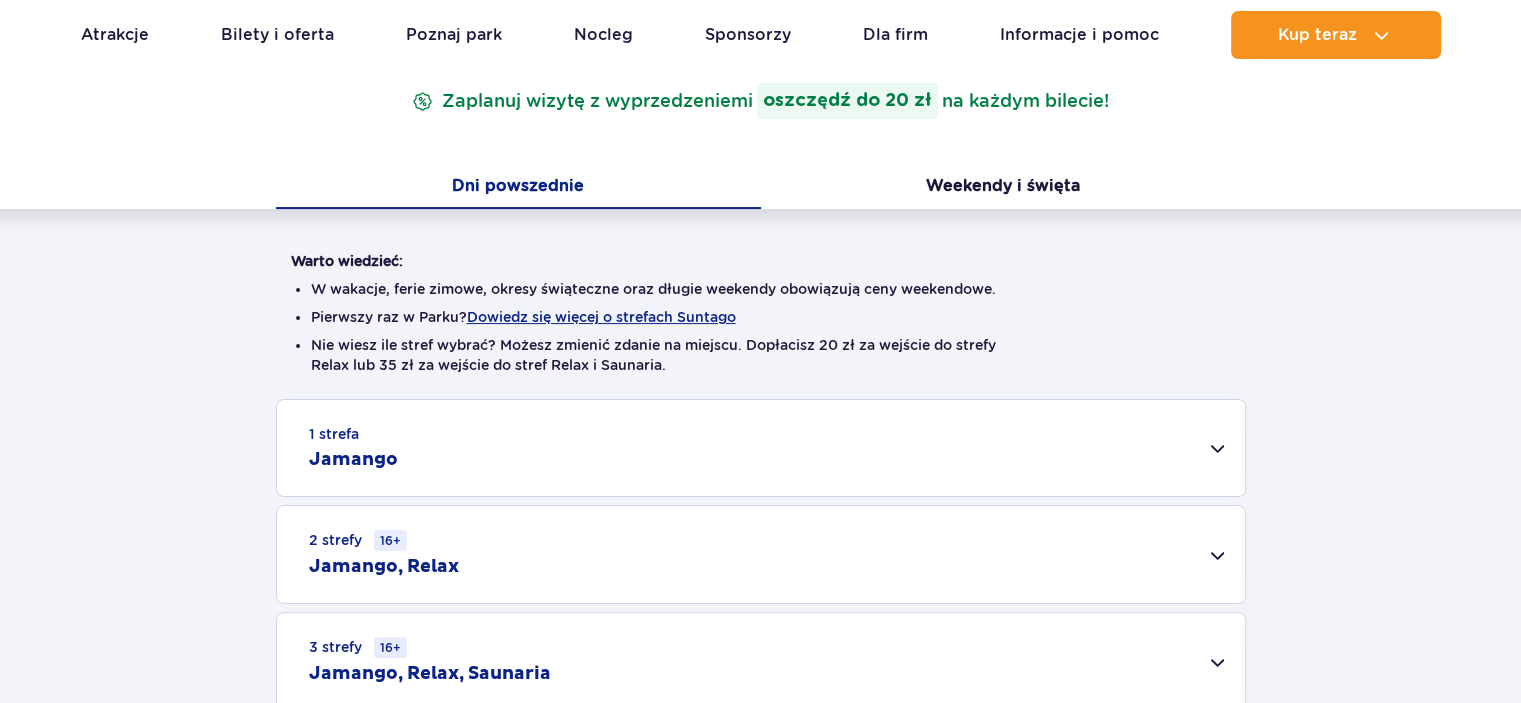 scroll, scrollTop: 400, scrollLeft: 0, axis: vertical 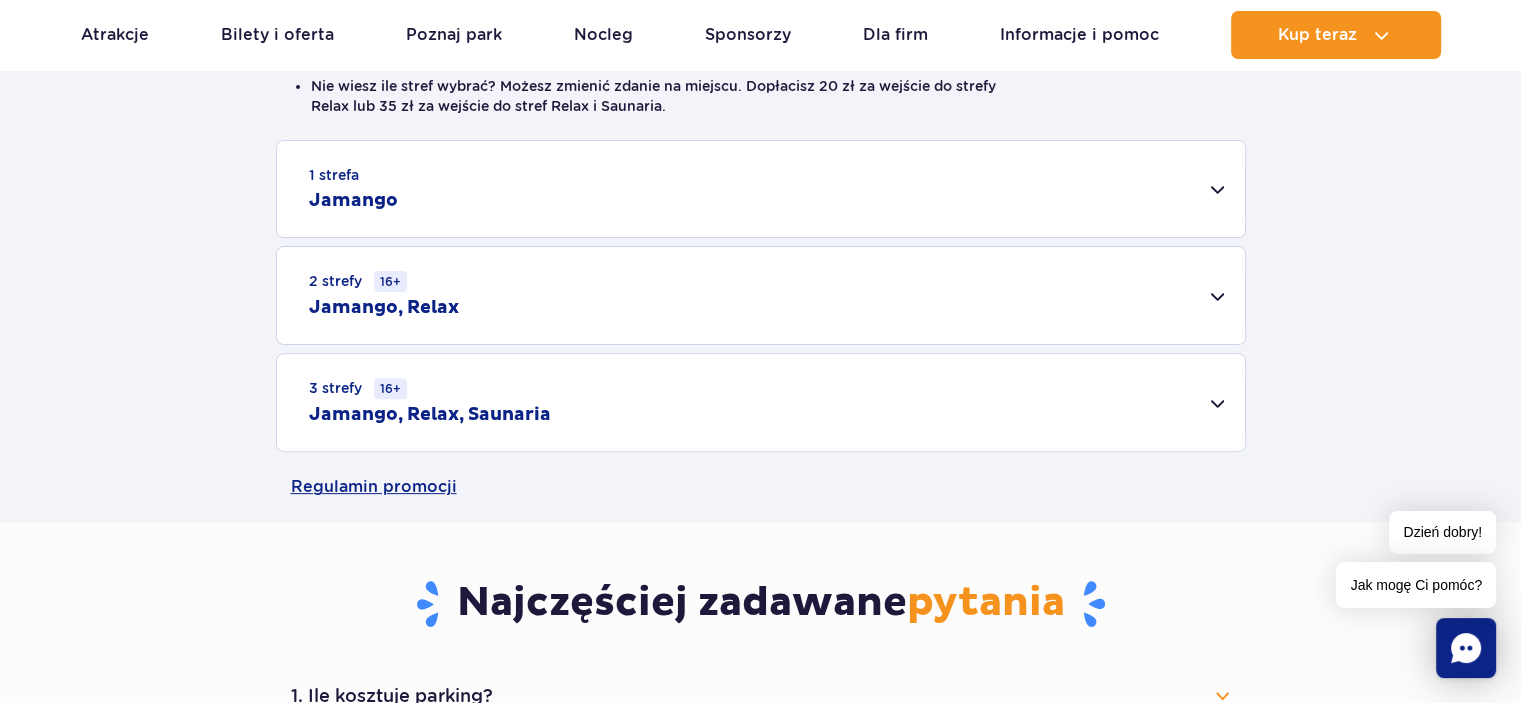 click on "1 strefa
Jamango" at bounding box center (761, 189) 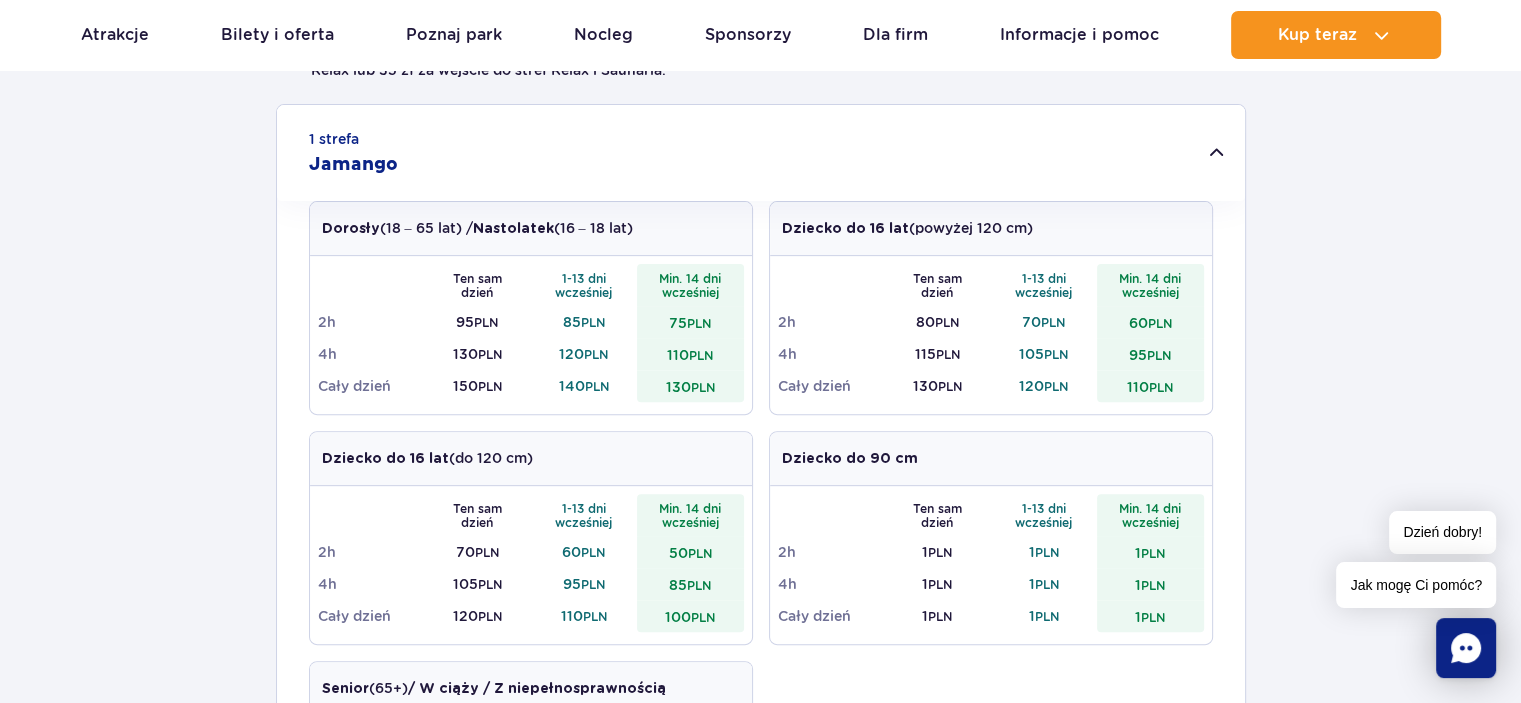 scroll, scrollTop: 700, scrollLeft: 0, axis: vertical 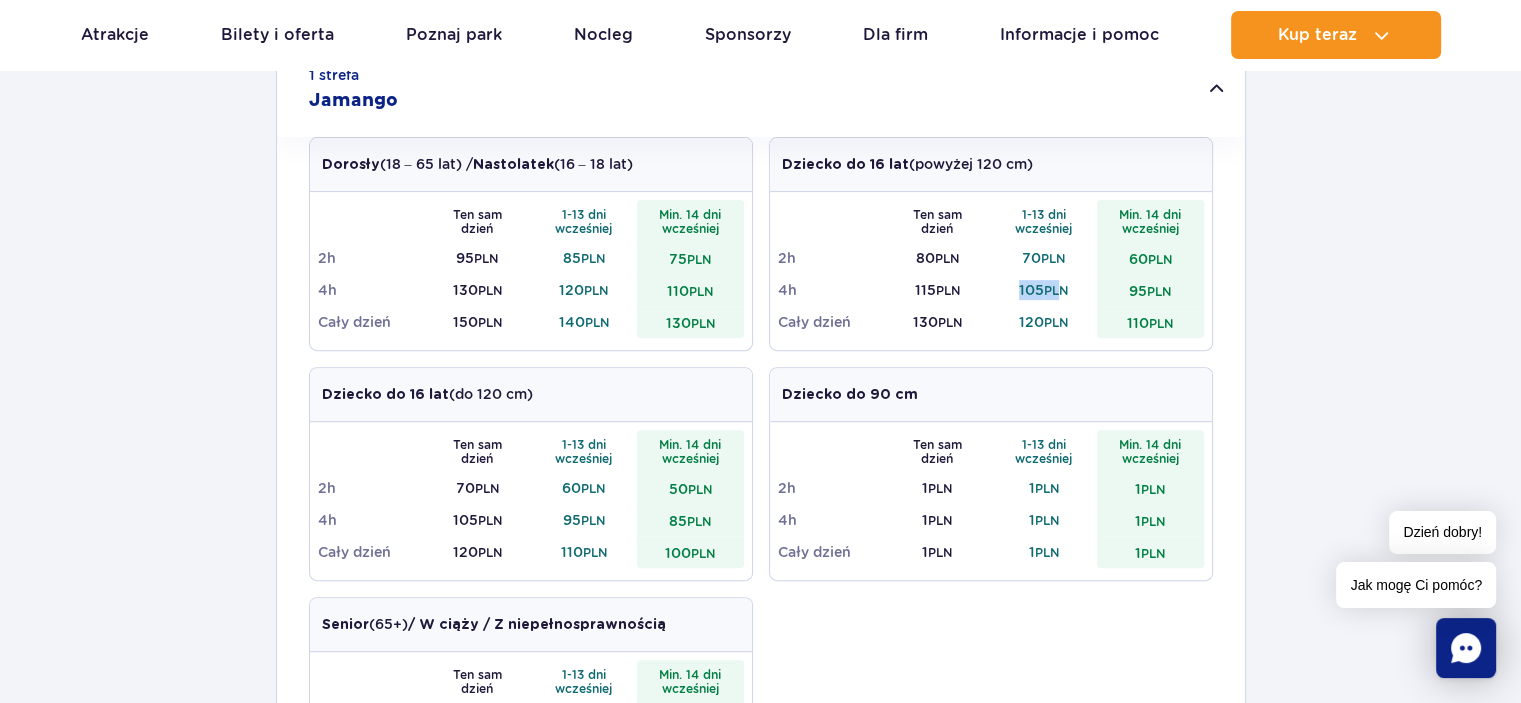 drag, startPoint x: 1016, startPoint y: 291, endPoint x: 1062, endPoint y: 291, distance: 46 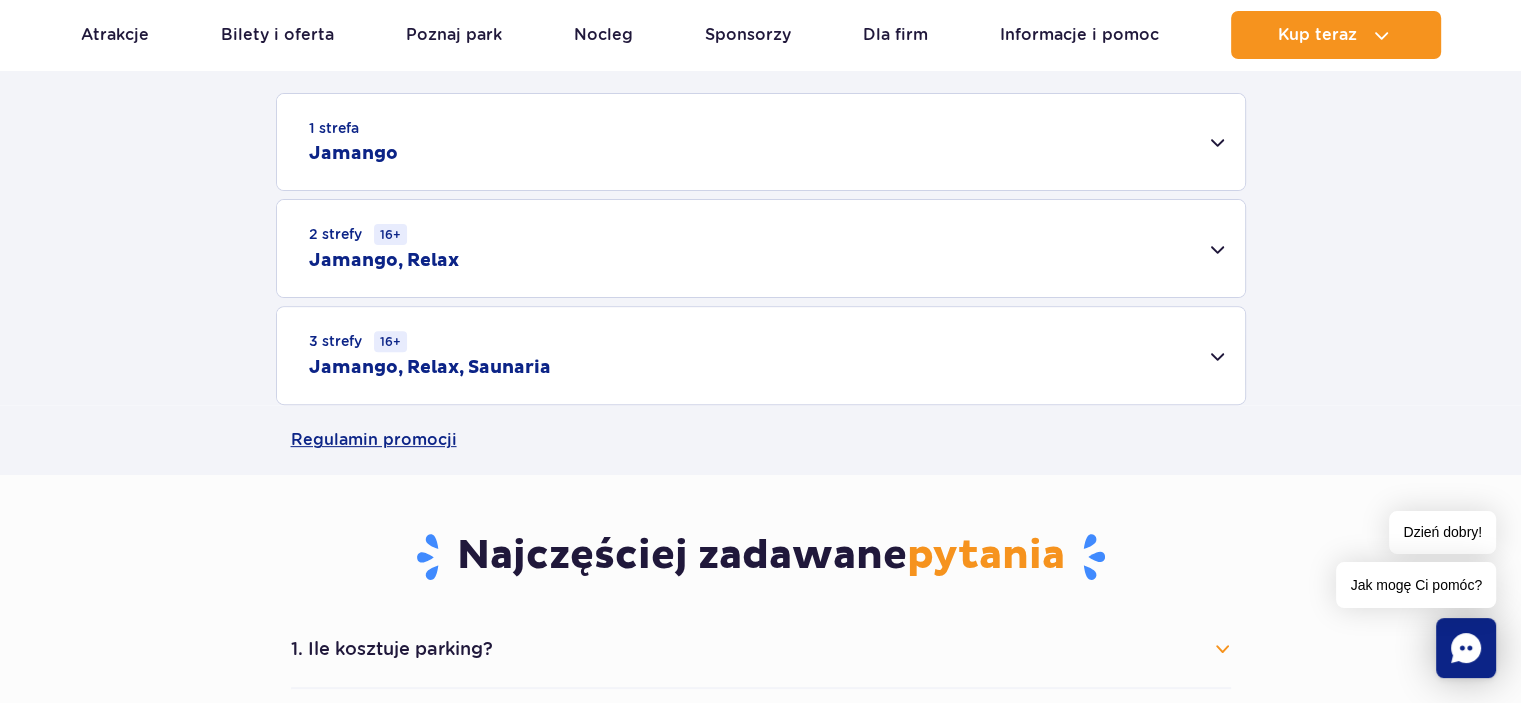 scroll, scrollTop: 600, scrollLeft: 0, axis: vertical 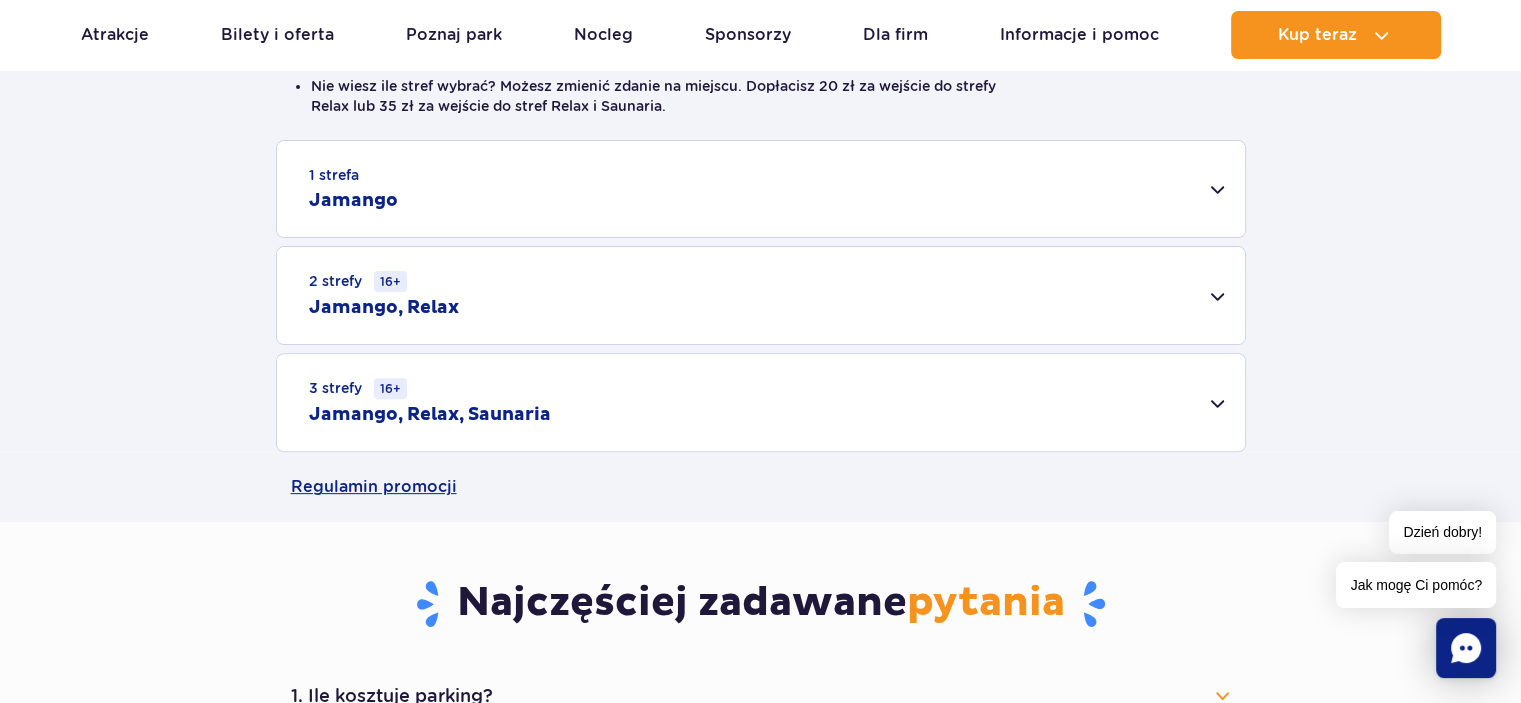 click on "1 strefa
Jamango" at bounding box center (761, 189) 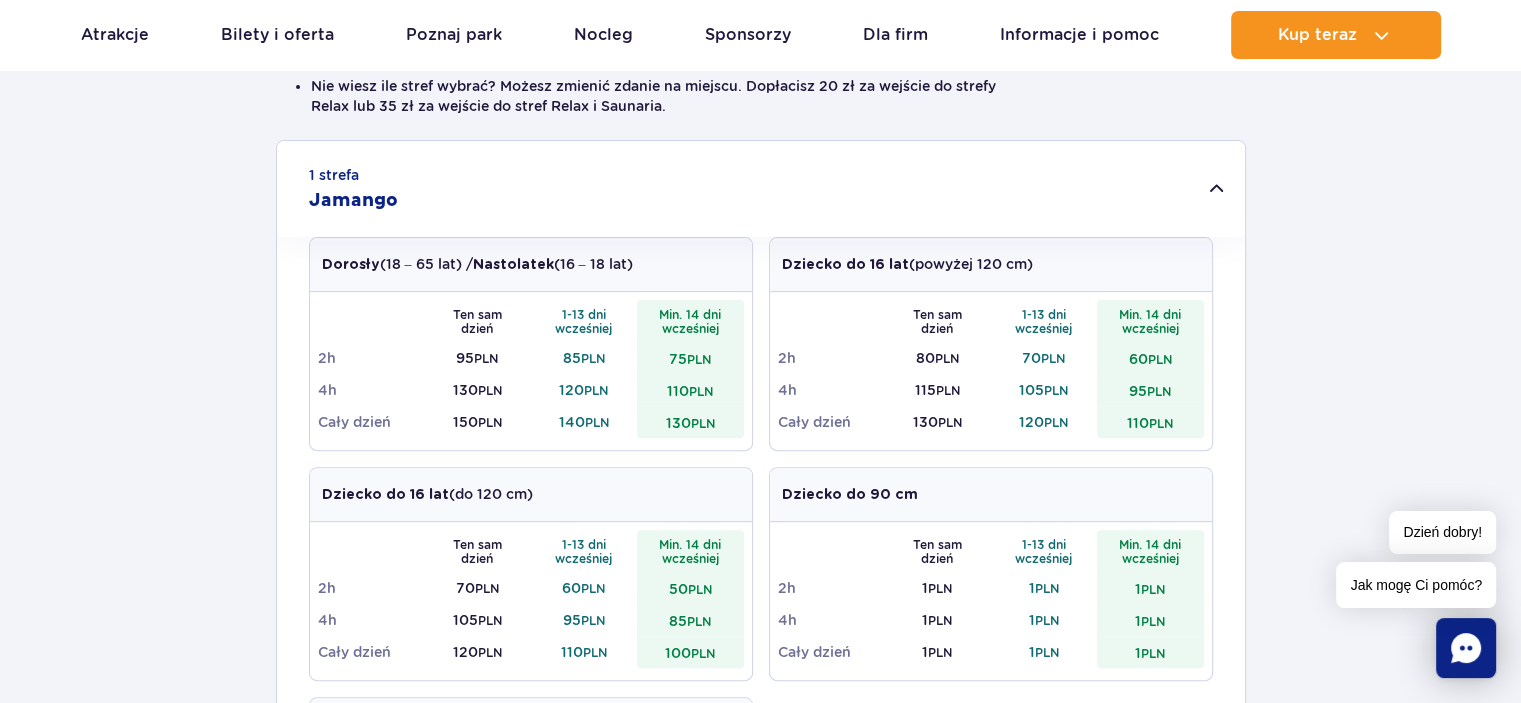 scroll, scrollTop: 700, scrollLeft: 0, axis: vertical 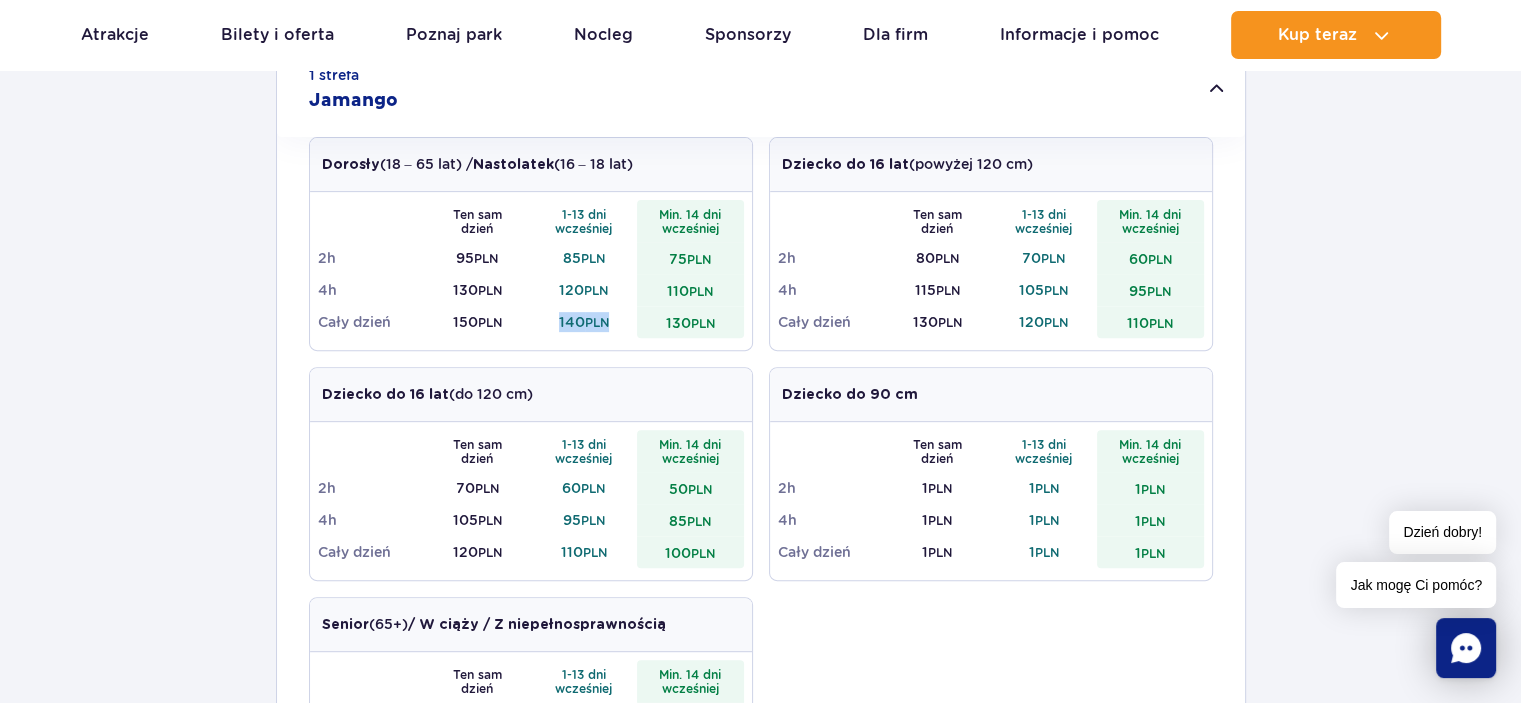drag, startPoint x: 560, startPoint y: 323, endPoint x: 617, endPoint y: 326, distance: 57.07889 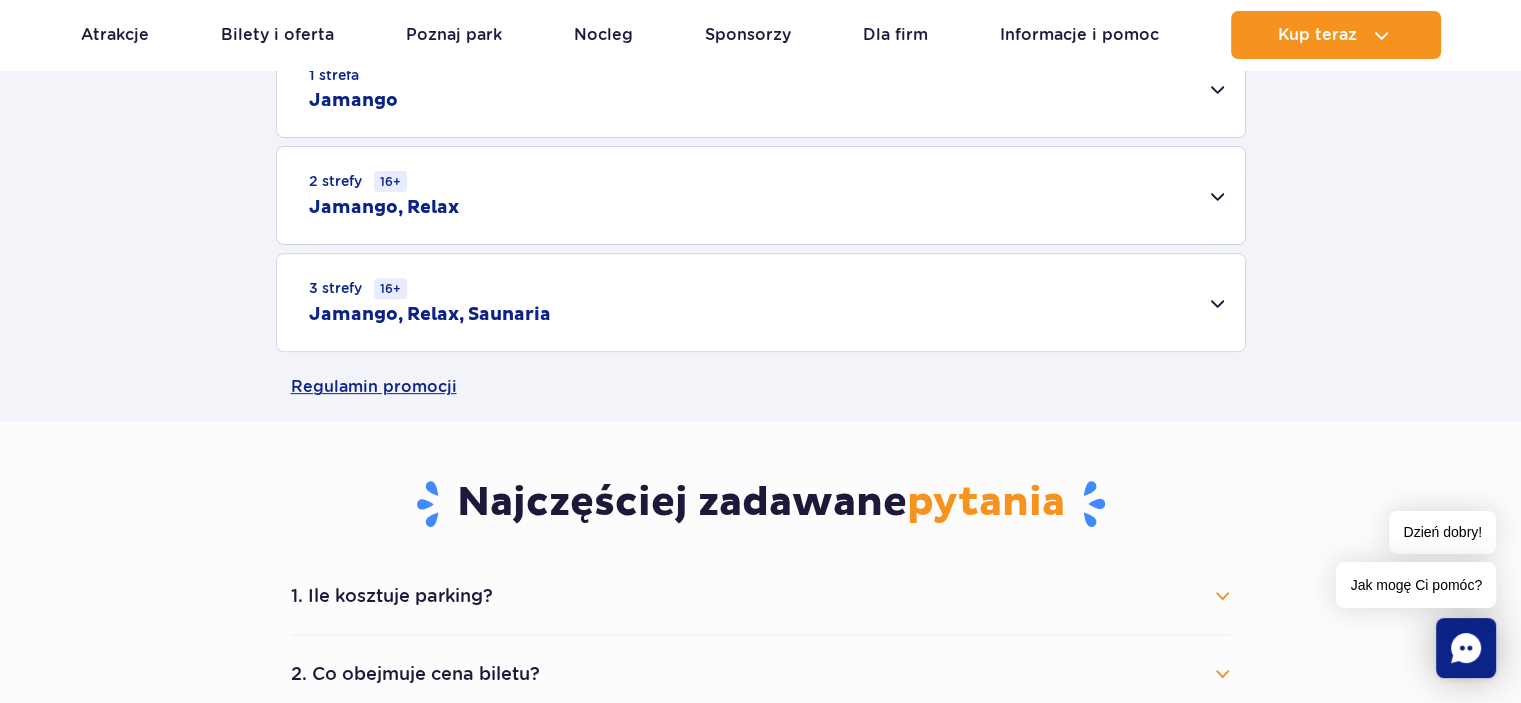 click on "1 strefa
Jamango" at bounding box center (761, 89) 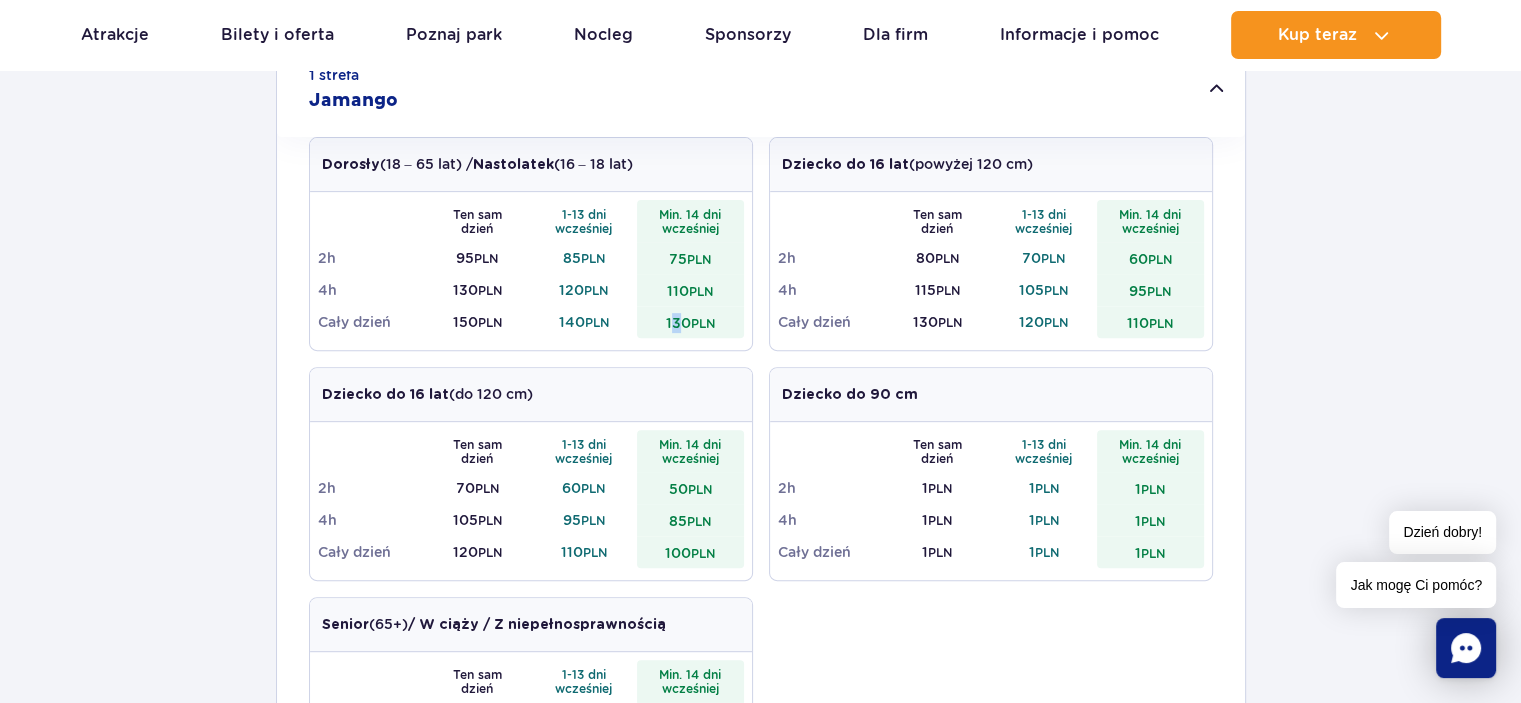 drag, startPoint x: 668, startPoint y: 323, endPoint x: 682, endPoint y: 327, distance: 14.56022 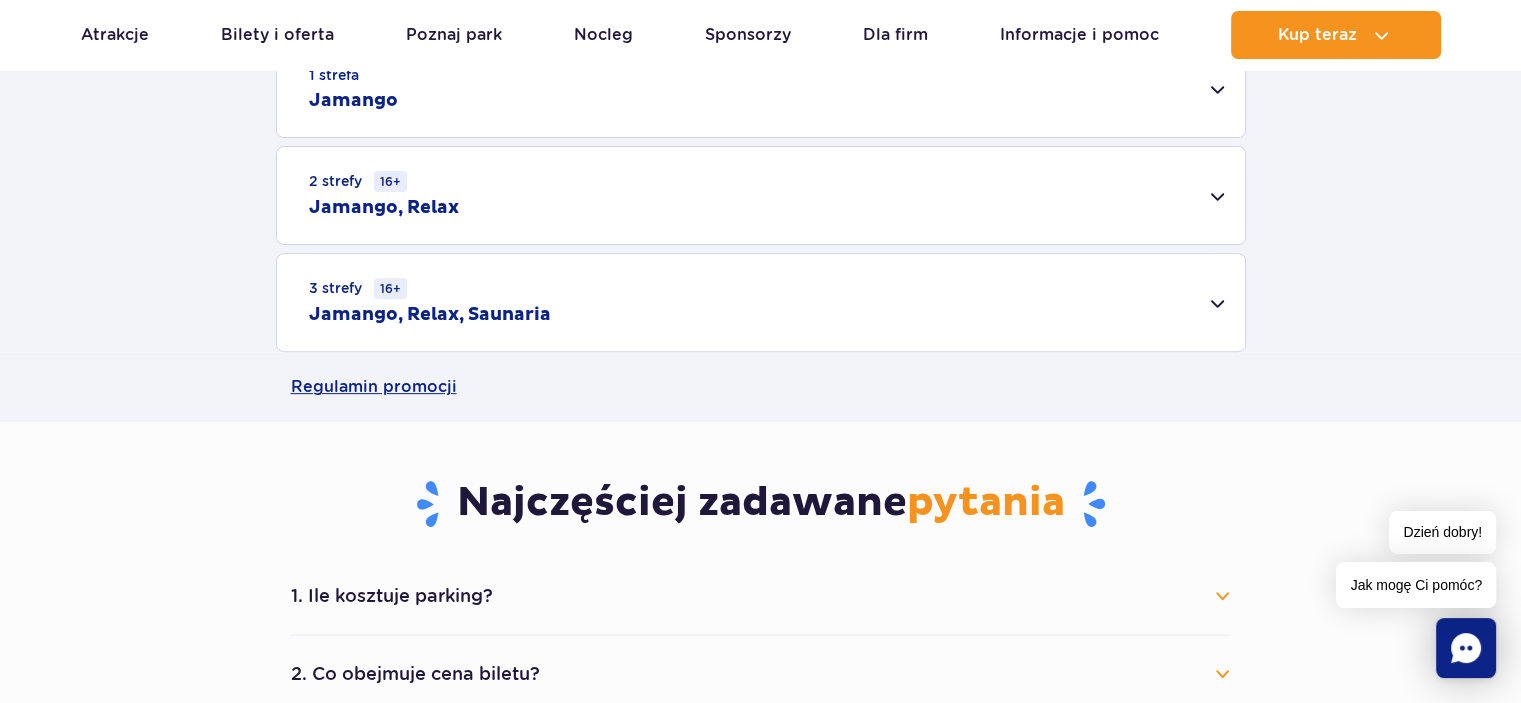click on "3 strefy  16+
Jamango, Relax, Saunaria" at bounding box center (761, 302) 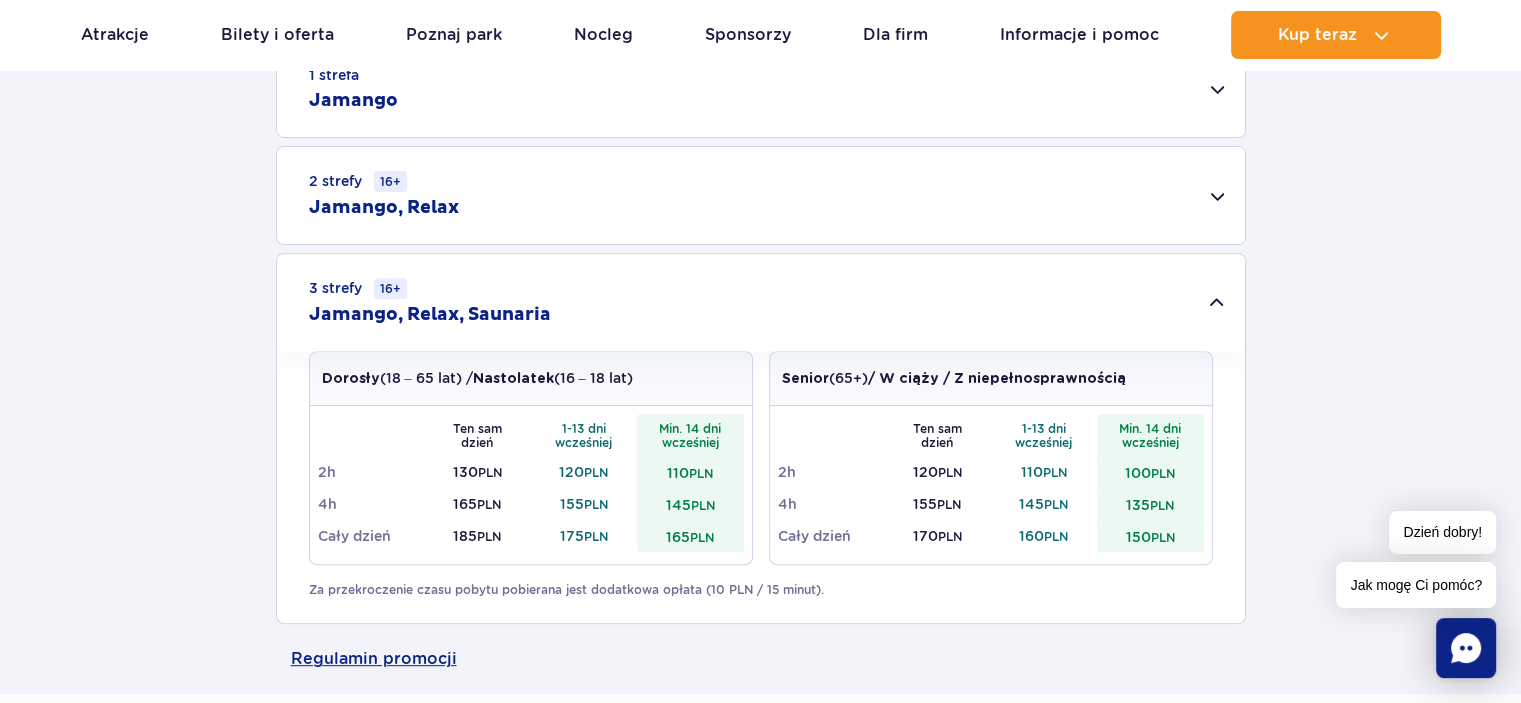 click on "1 strefa
Jamango" at bounding box center (761, 89) 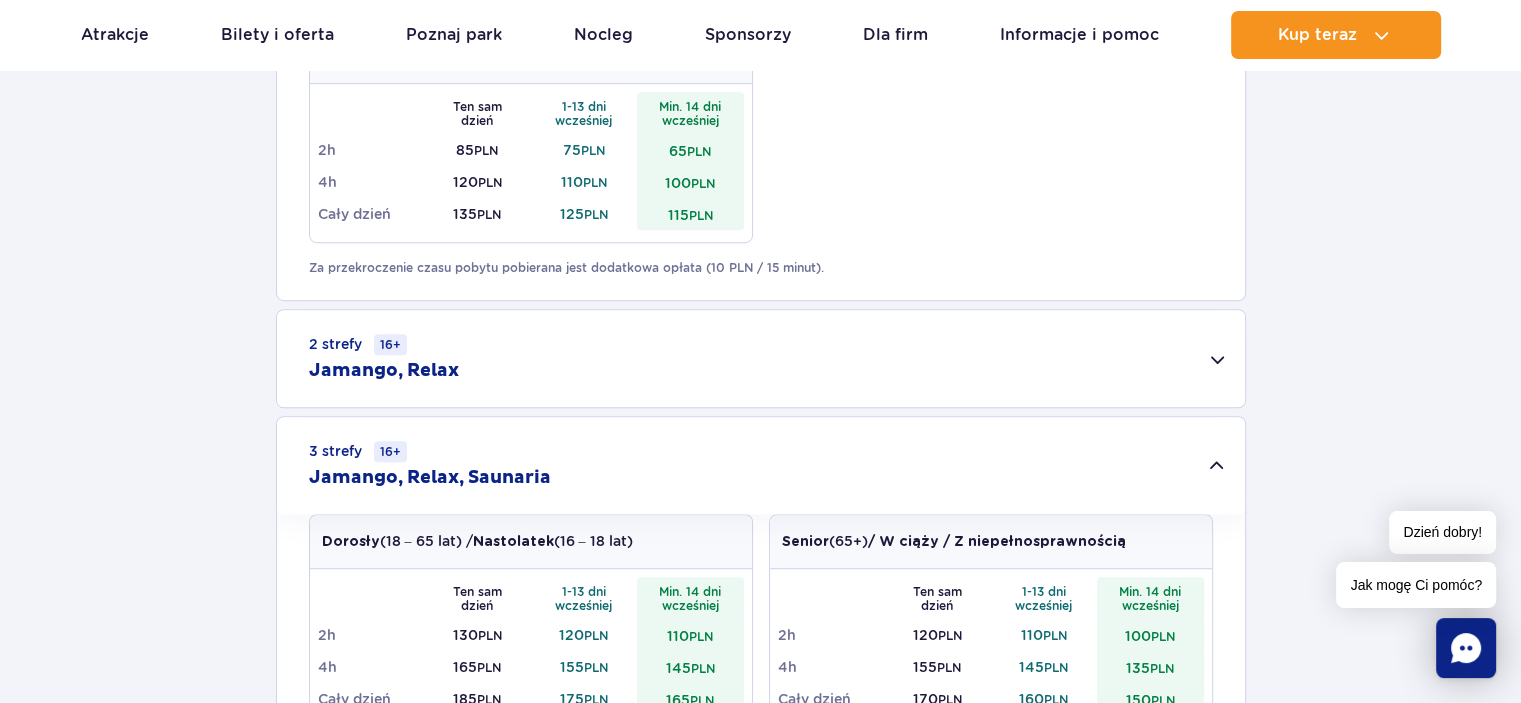 scroll, scrollTop: 1300, scrollLeft: 0, axis: vertical 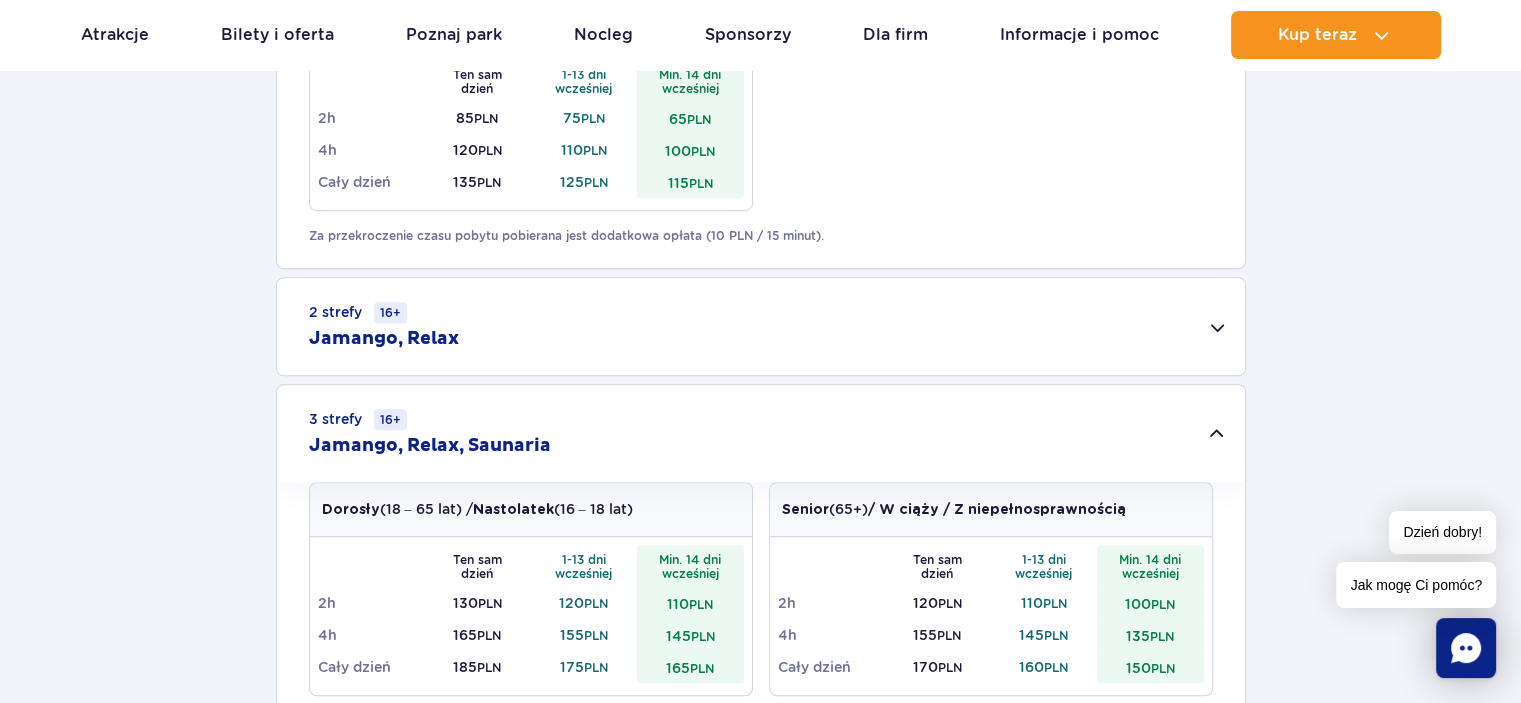 click on "2 strefy  16+
Jamango, Relax" at bounding box center (761, 326) 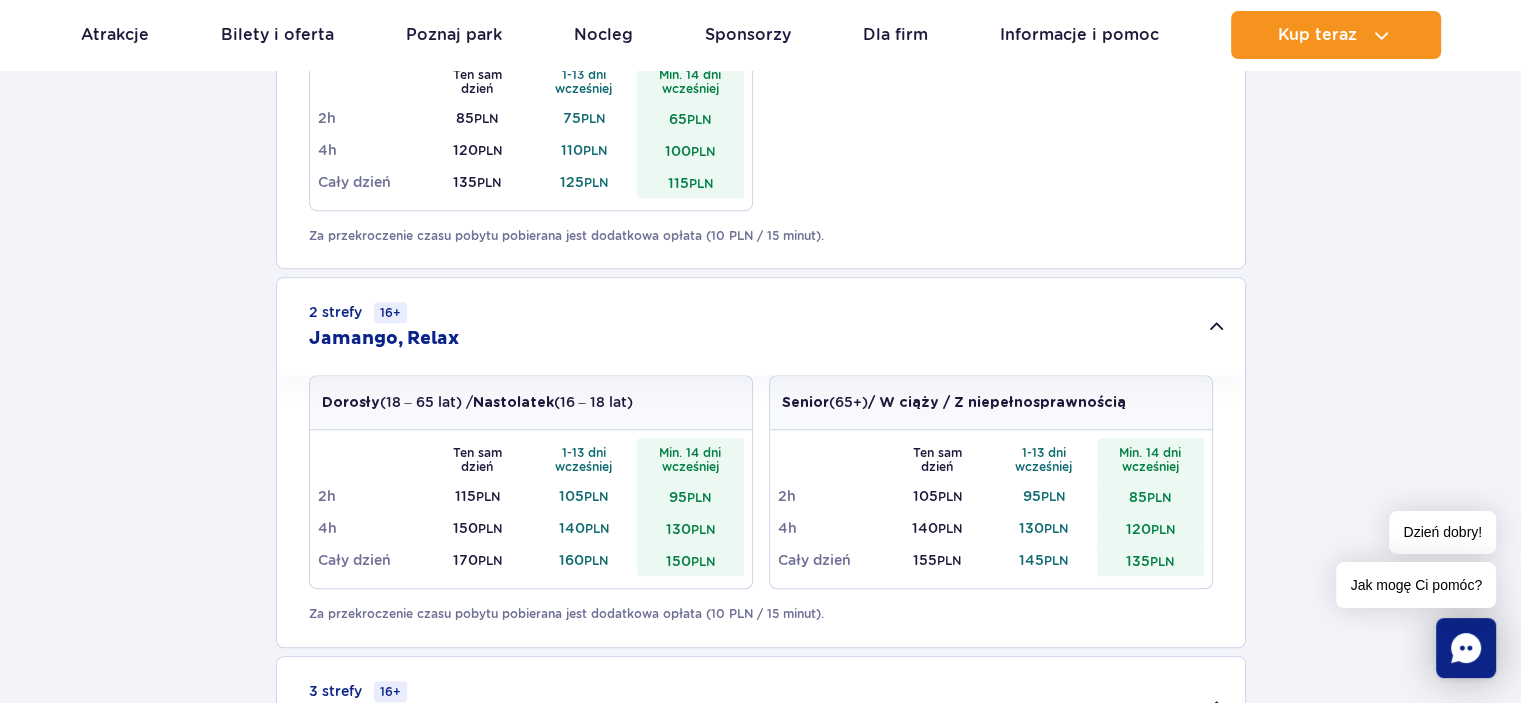 click on "2 strefy  16+
Jamango, Relax" at bounding box center (761, 326) 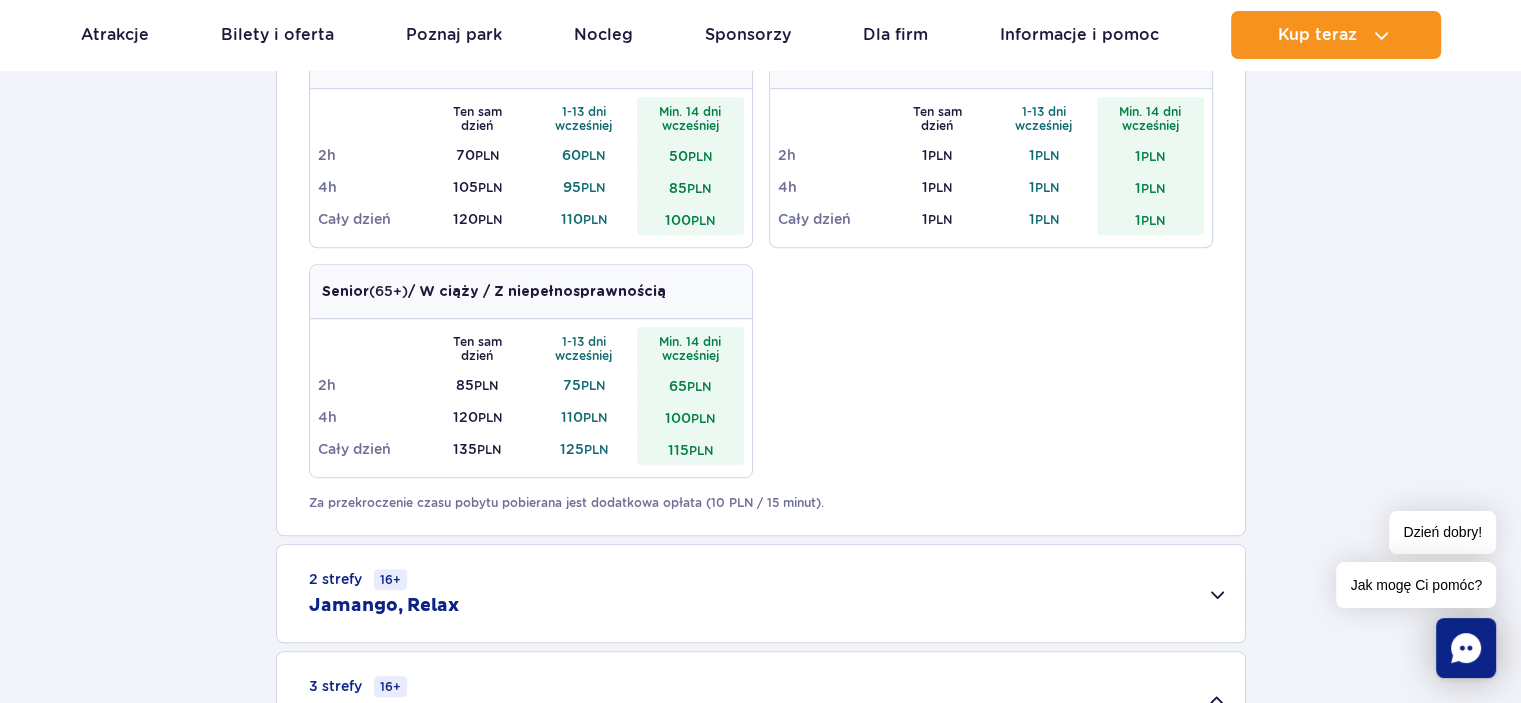 scroll, scrollTop: 1000, scrollLeft: 0, axis: vertical 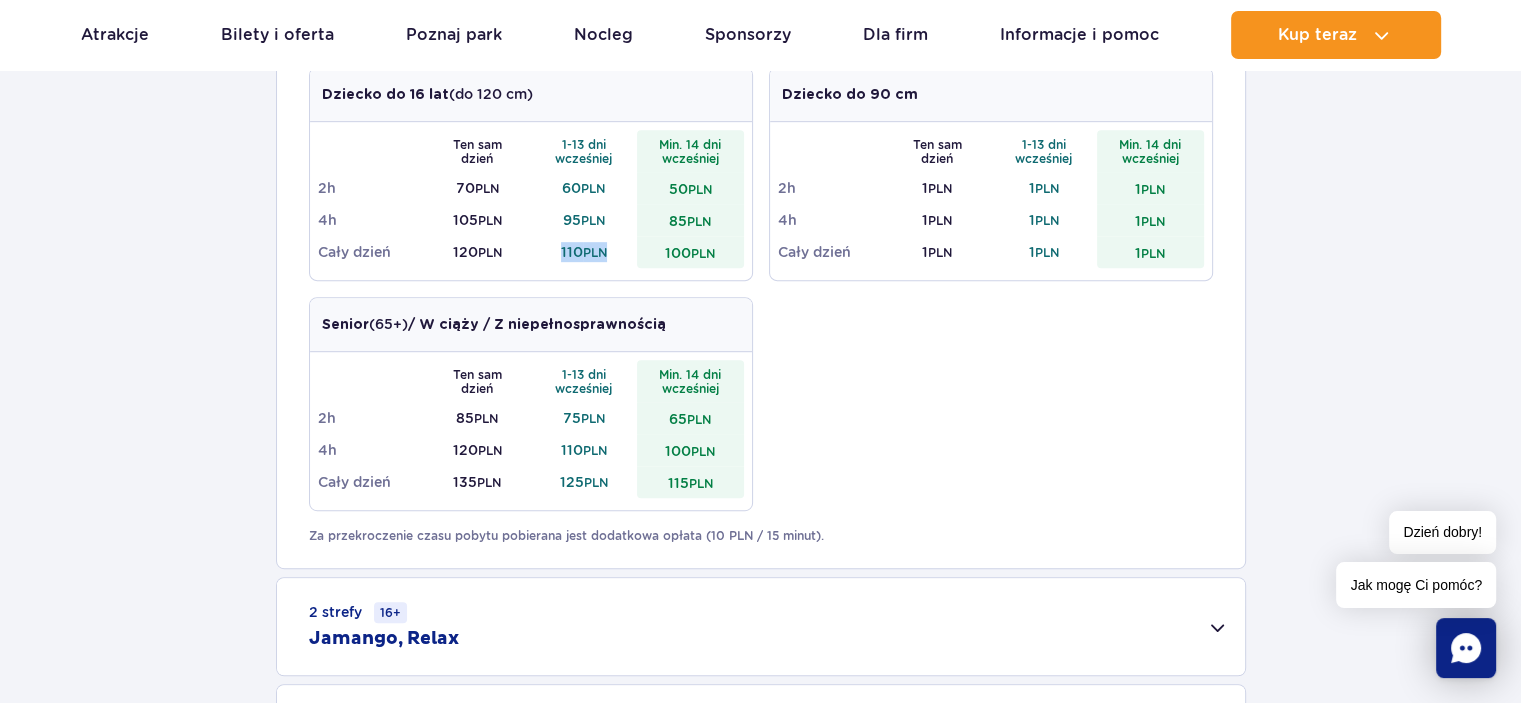 drag, startPoint x: 558, startPoint y: 247, endPoint x: 618, endPoint y: 251, distance: 60.133186 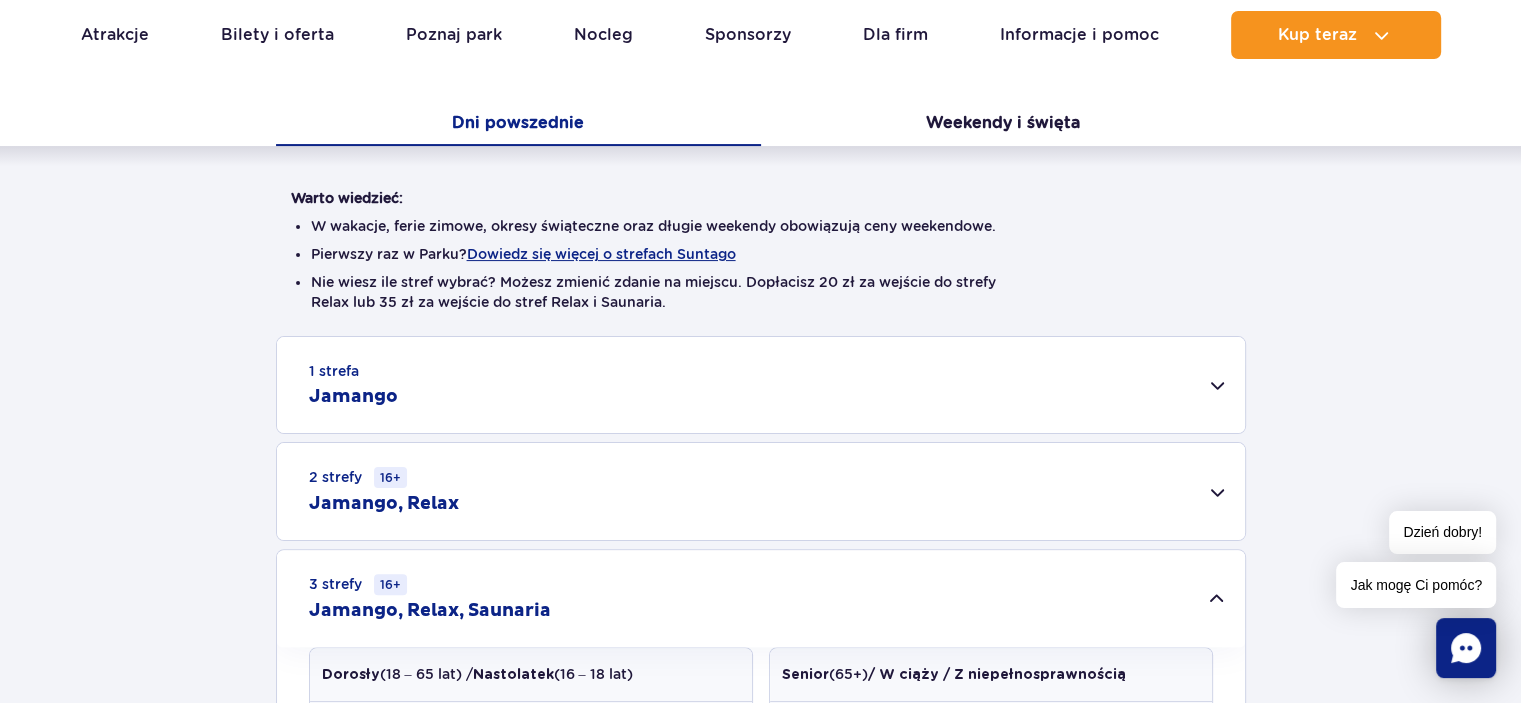 scroll, scrollTop: 400, scrollLeft: 0, axis: vertical 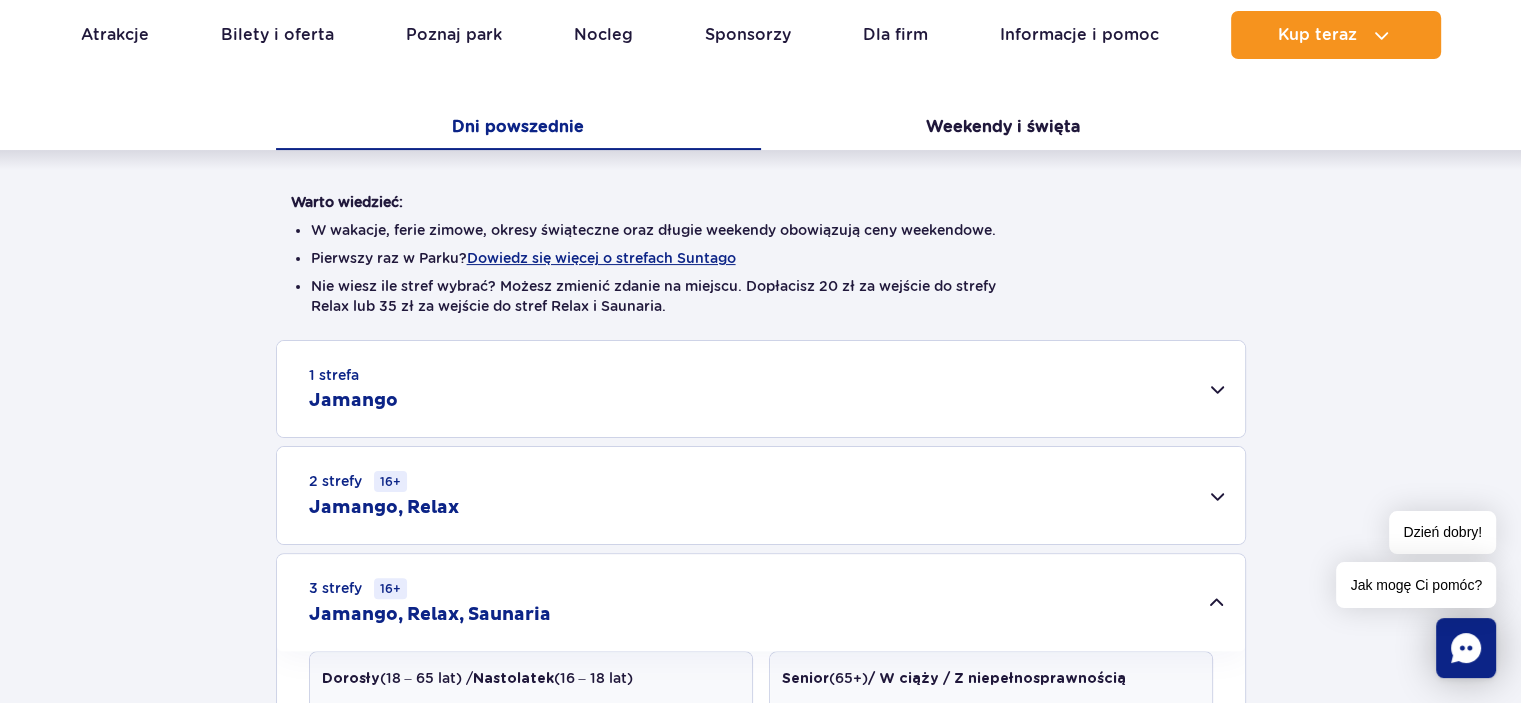 click on "1 strefa
Jamango" at bounding box center (761, 389) 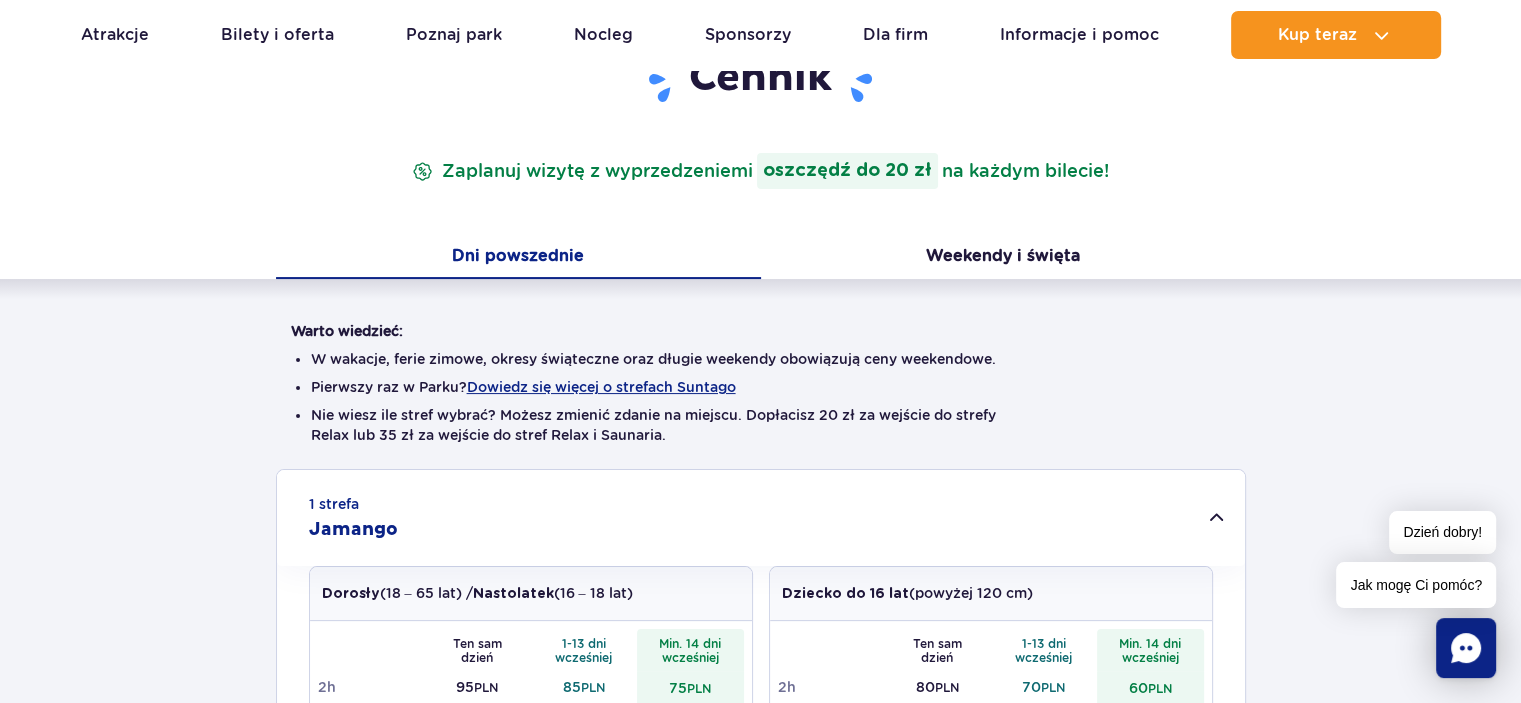 scroll, scrollTop: 200, scrollLeft: 0, axis: vertical 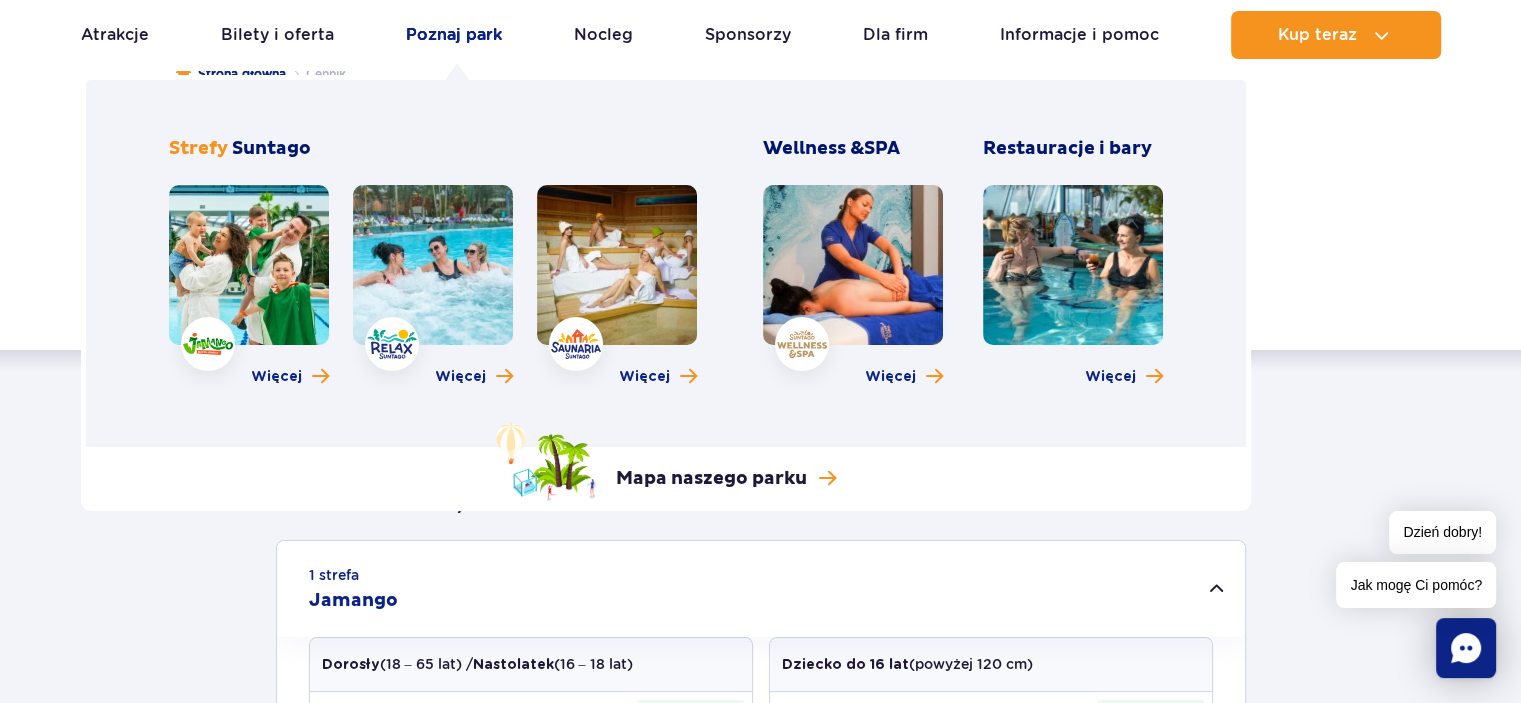 click on "Poznaj park" at bounding box center [454, 35] 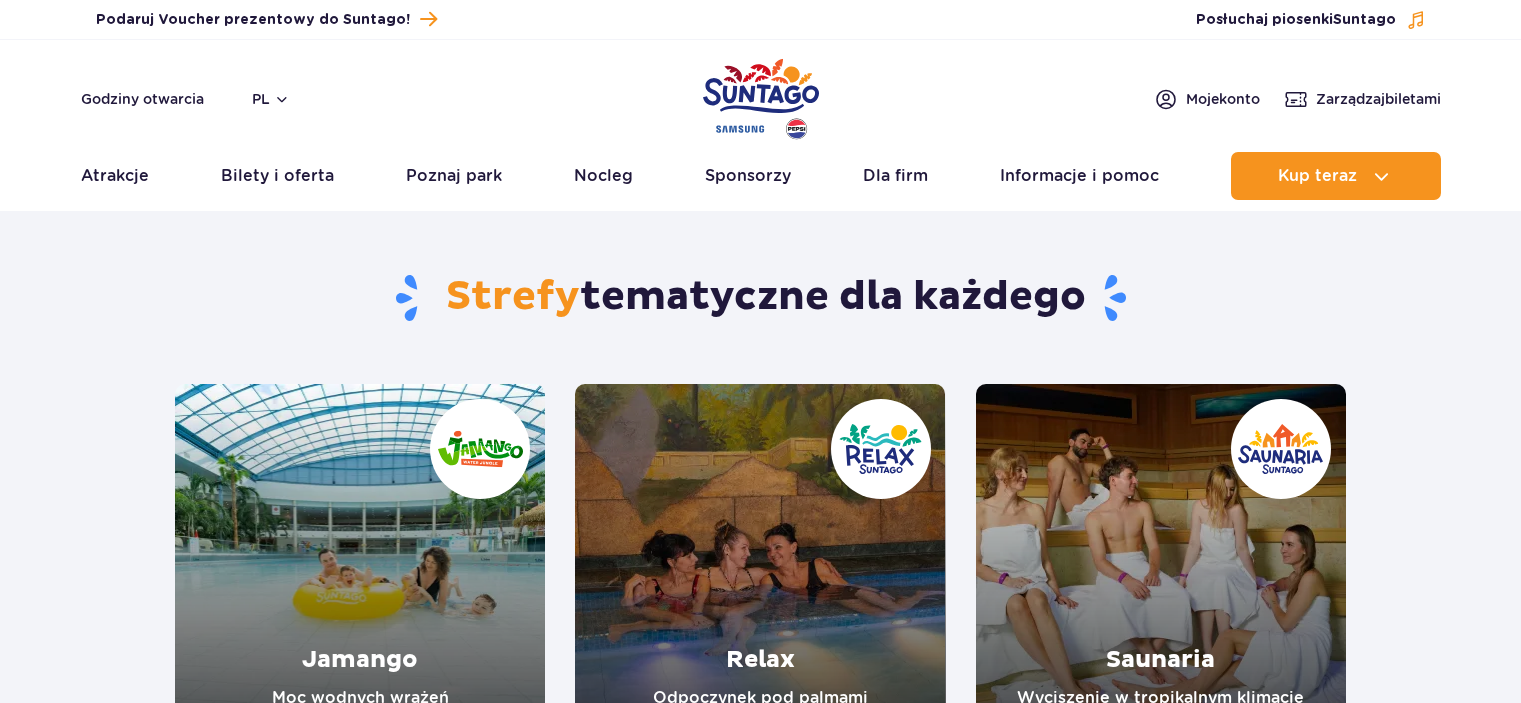 scroll, scrollTop: 0, scrollLeft: 0, axis: both 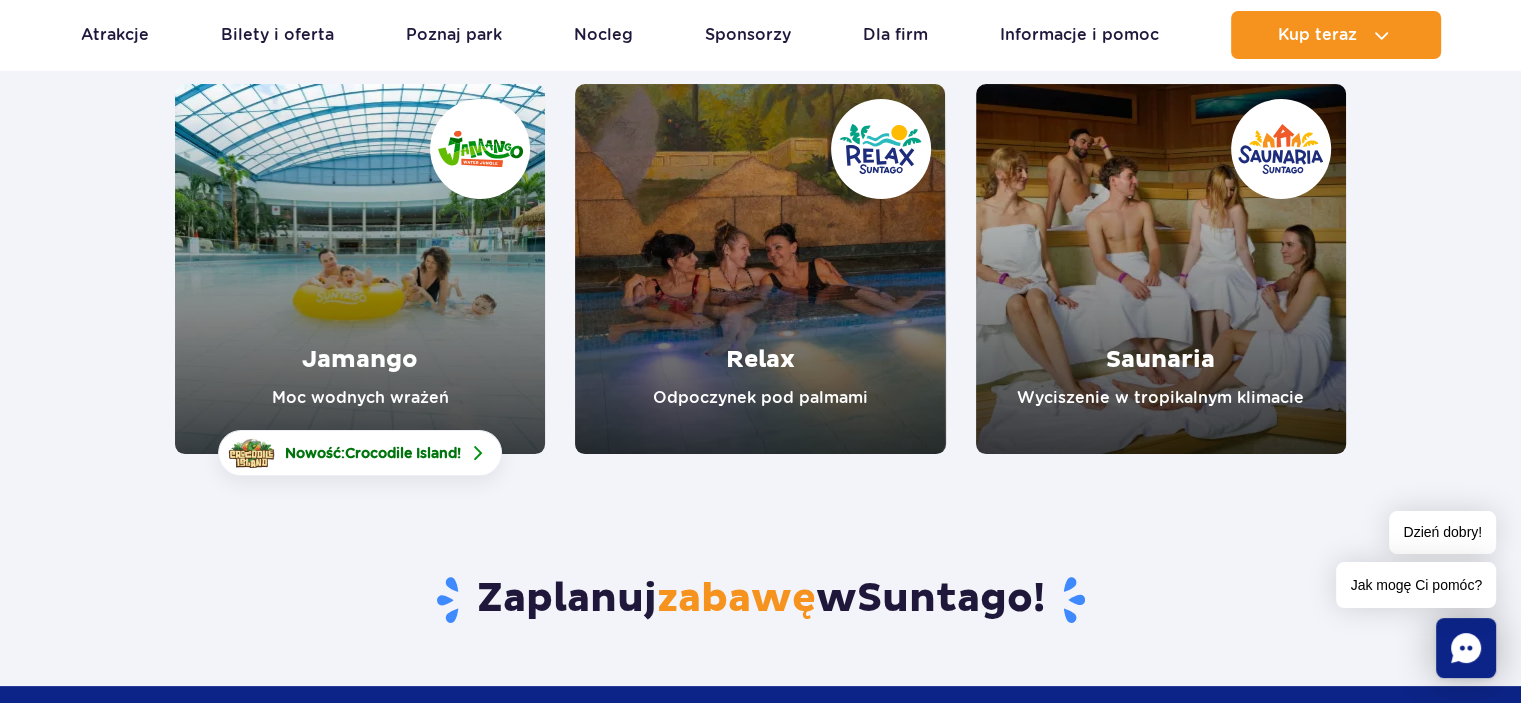 click at bounding box center (360, 269) 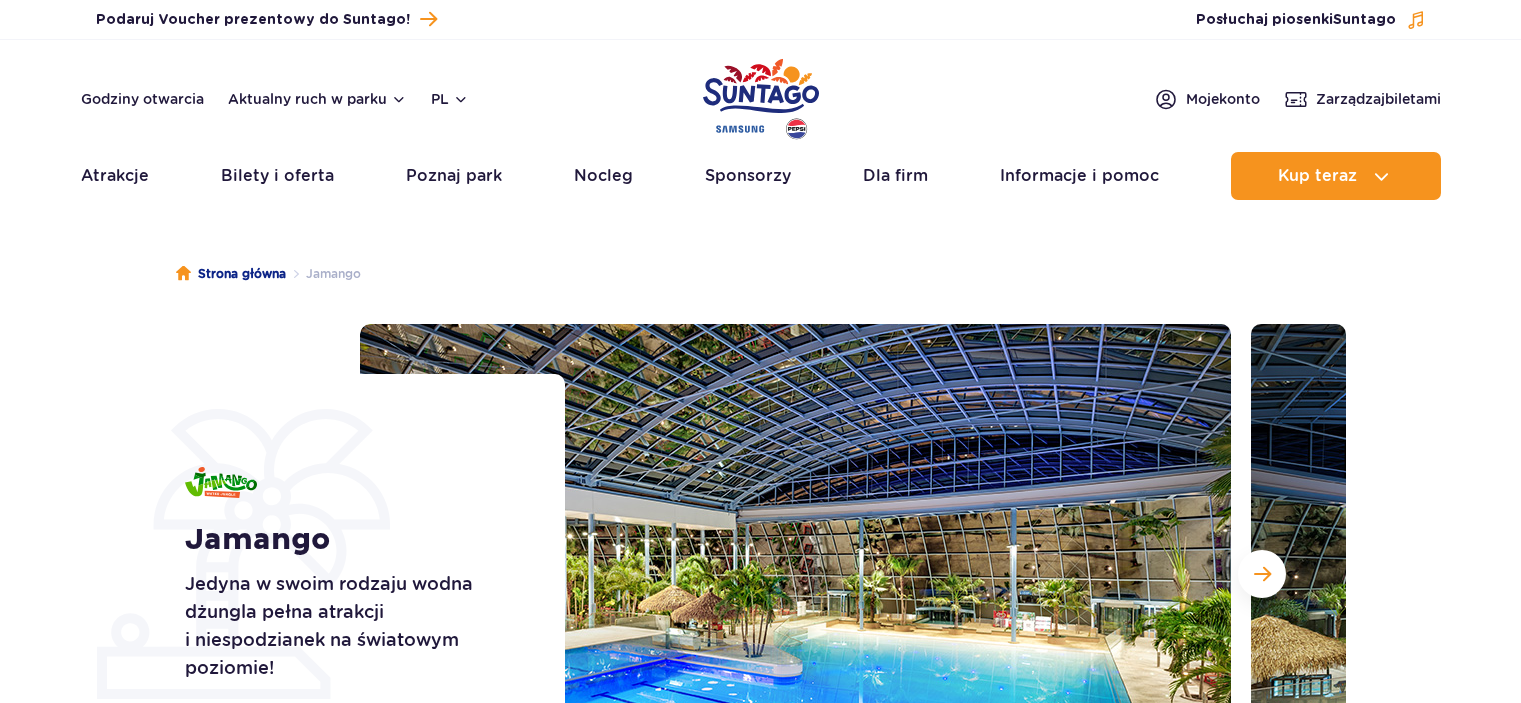 scroll, scrollTop: 0, scrollLeft: 0, axis: both 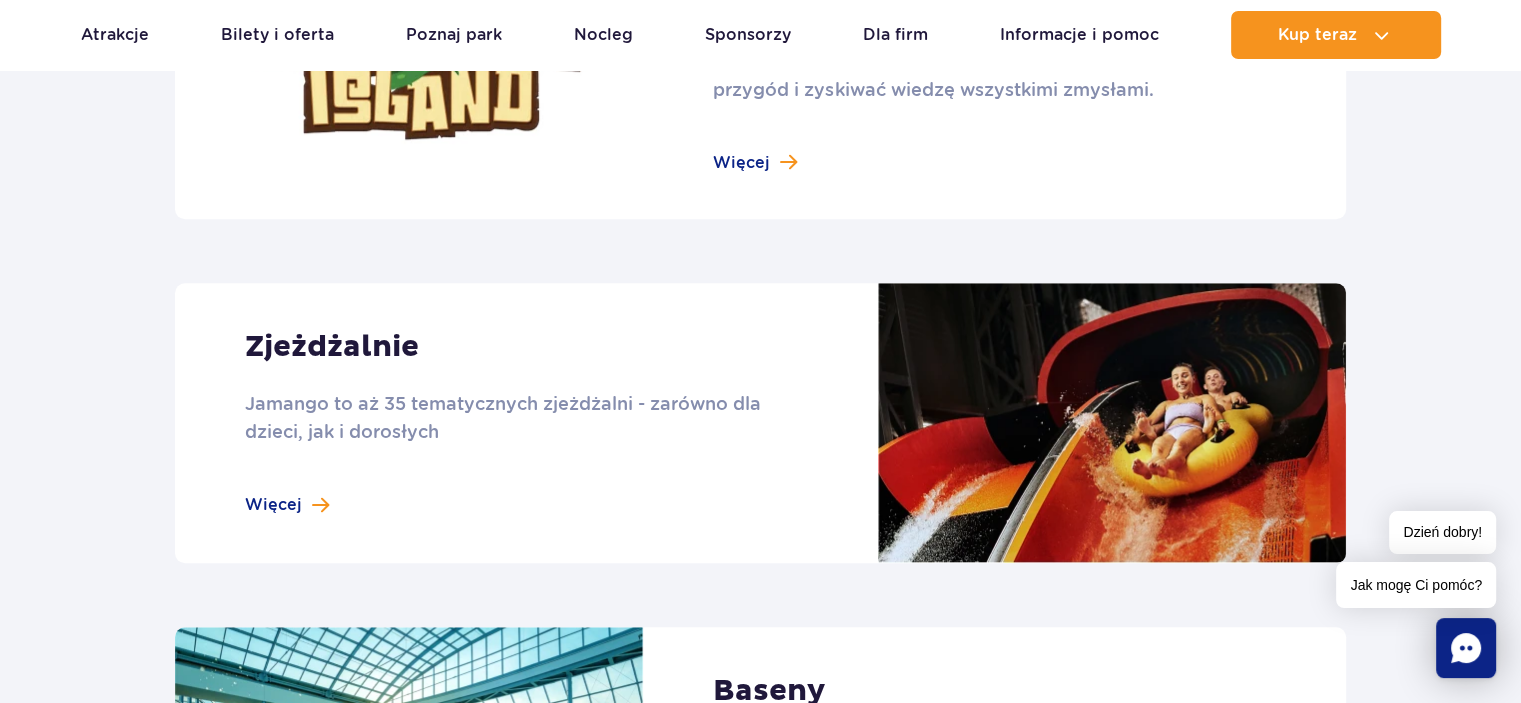 click at bounding box center (760, 423) 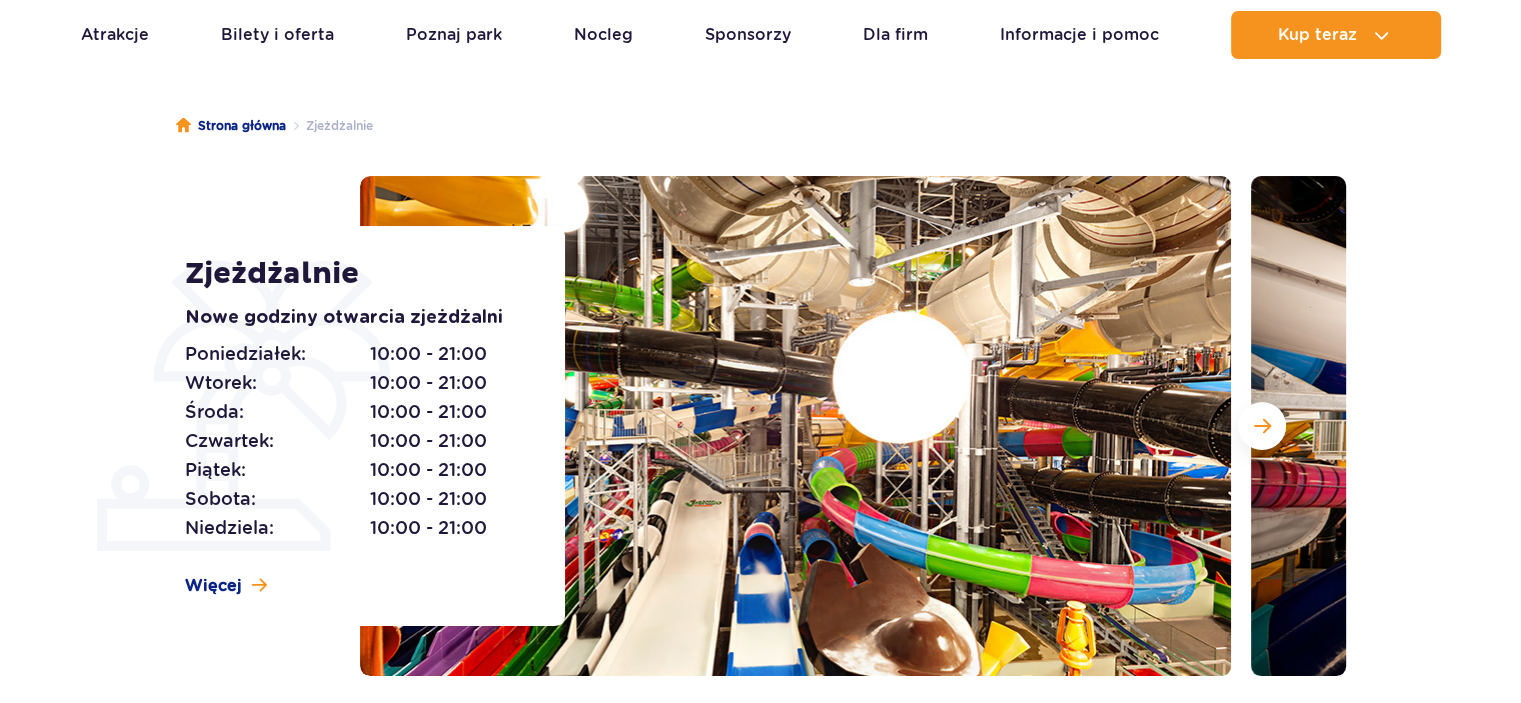 scroll, scrollTop: 200, scrollLeft: 0, axis: vertical 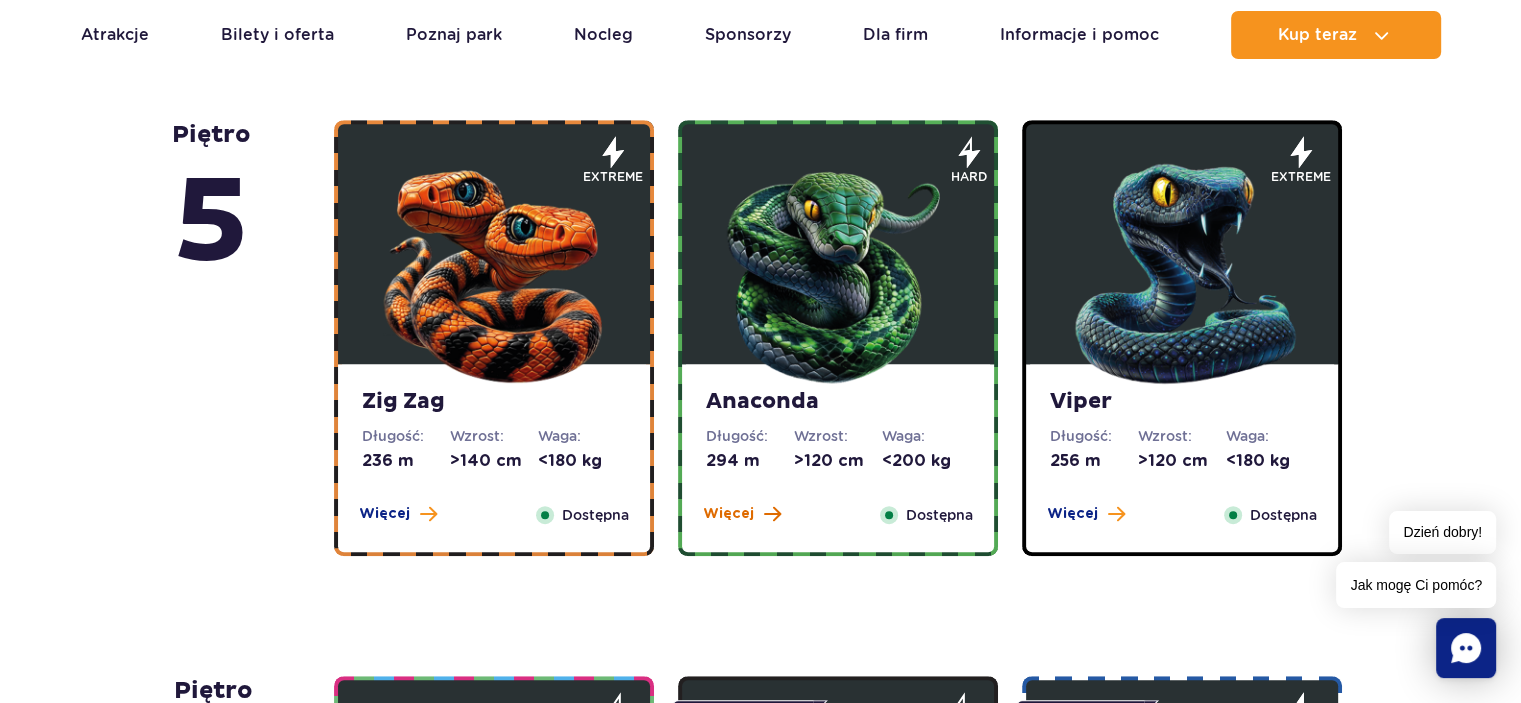 click on "Więcej" at bounding box center (728, 514) 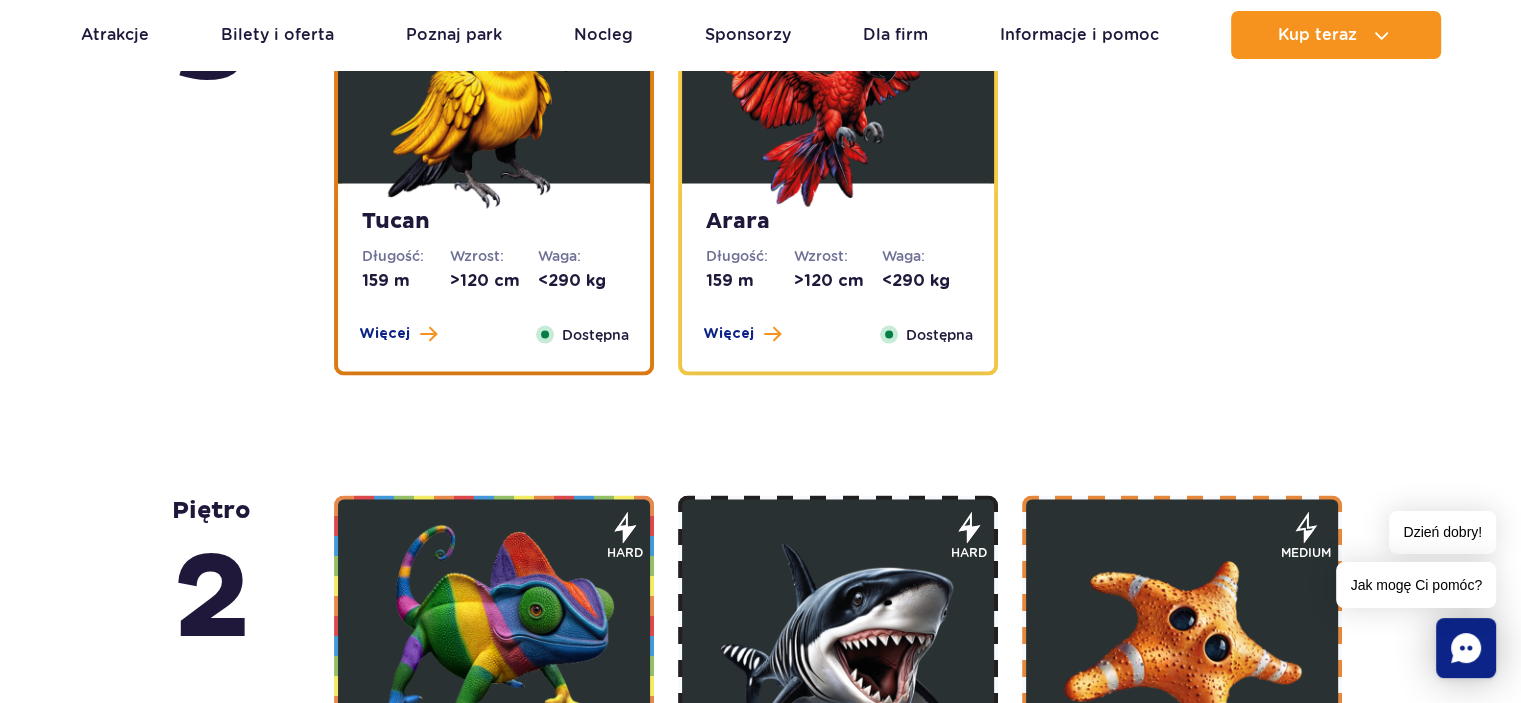 scroll, scrollTop: 3880, scrollLeft: 0, axis: vertical 